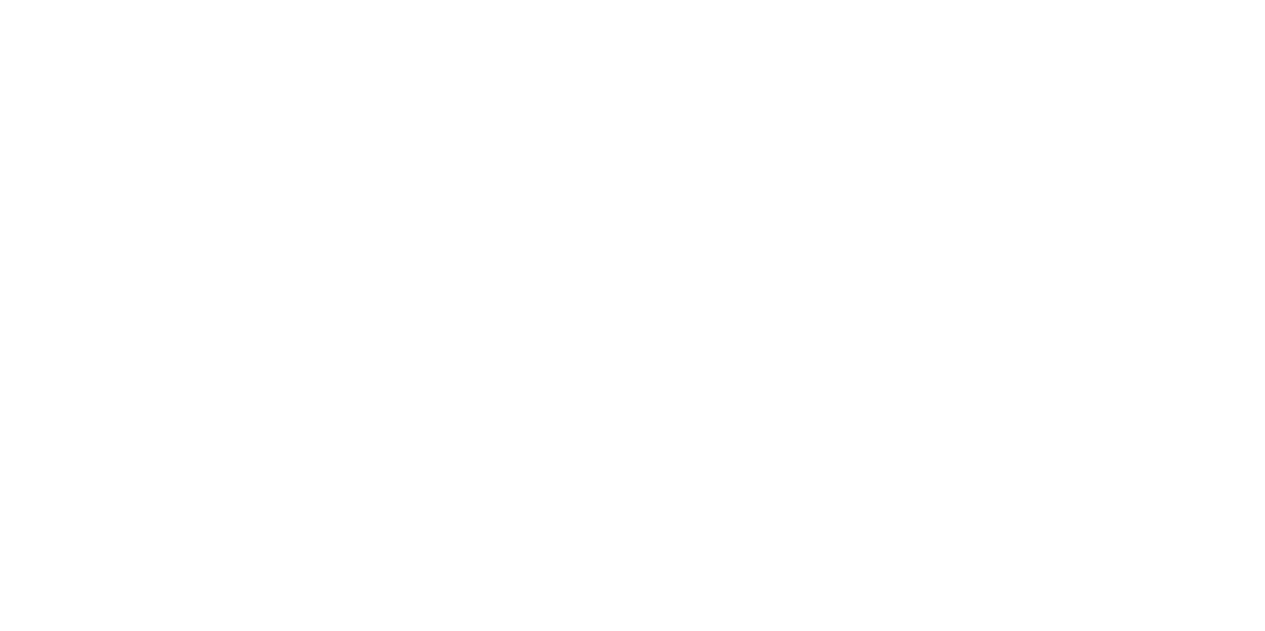 scroll, scrollTop: 0, scrollLeft: 0, axis: both 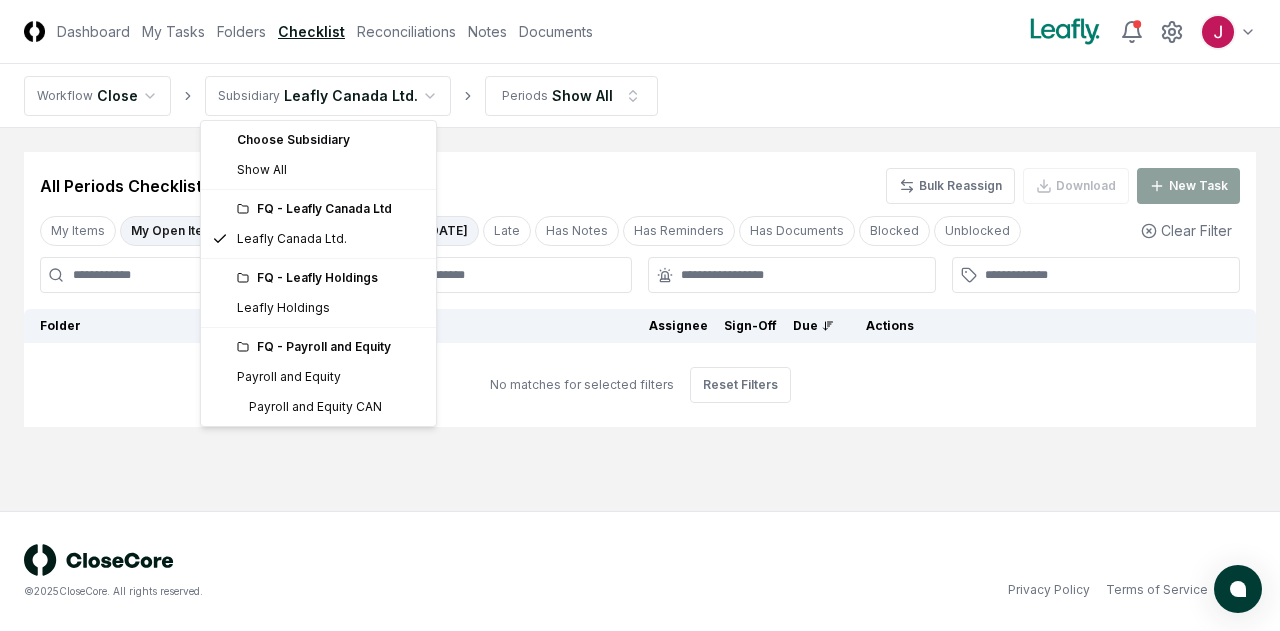 click on "CloseCore Dashboard My Tasks Folders Checklist Reconciliations Notes Documents Toggle navigation menu   Toggle user menu Workflow Close Subsidiary Leafly Canada Ltd. Periods Show All Cancel Reassign All Periods Checklist 0 / 477 Bulk Reassign Download New   Task My Items My Open Items Ready for My Review Due [DATE] Late Has Notes Has Reminders Has Documents Blocked Unblocked Clear Filter Folder Description Assignee Sign-Off   Due Actions No matches for selected filters Reset Filters ©  2025  CloseCore. All rights reserved. Privacy Policy Terms of Service Choose Subsidiary Show All FQ - Leafly Canada Ltd Leafly Canada Ltd. FQ - Leafly Holdings Leafly Holdings FQ - Payroll and Equity Payroll and Equity Payroll and Equity CAN" at bounding box center [640, 315] 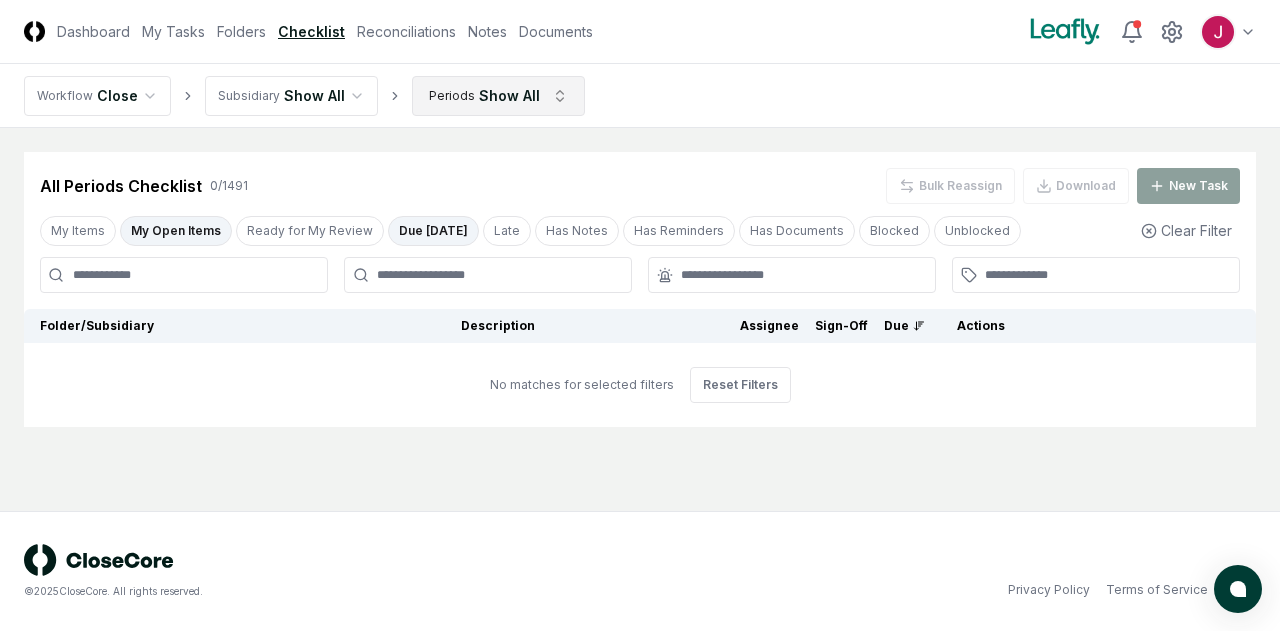 click on "CloseCore Dashboard My Tasks Folders Checklist Reconciliations Notes Documents Toggle navigation menu   Toggle user menu Workflow Close Subsidiary Show All Periods Show All Cancel Reassign All Periods Checklist 0 / 1491 Bulk Reassign Download New   Task My Items My Open Items Ready for My Review Due [DATE] Late Has Notes Has Reminders Has Documents Blocked Unblocked Clear Filter Folder/Subsidiary Description Assignee Sign-Off   Due Actions No matches for selected filters Reset Filters ©  2025  CloseCore. All rights reserved. Privacy Policy Terms of Service" at bounding box center [640, 315] 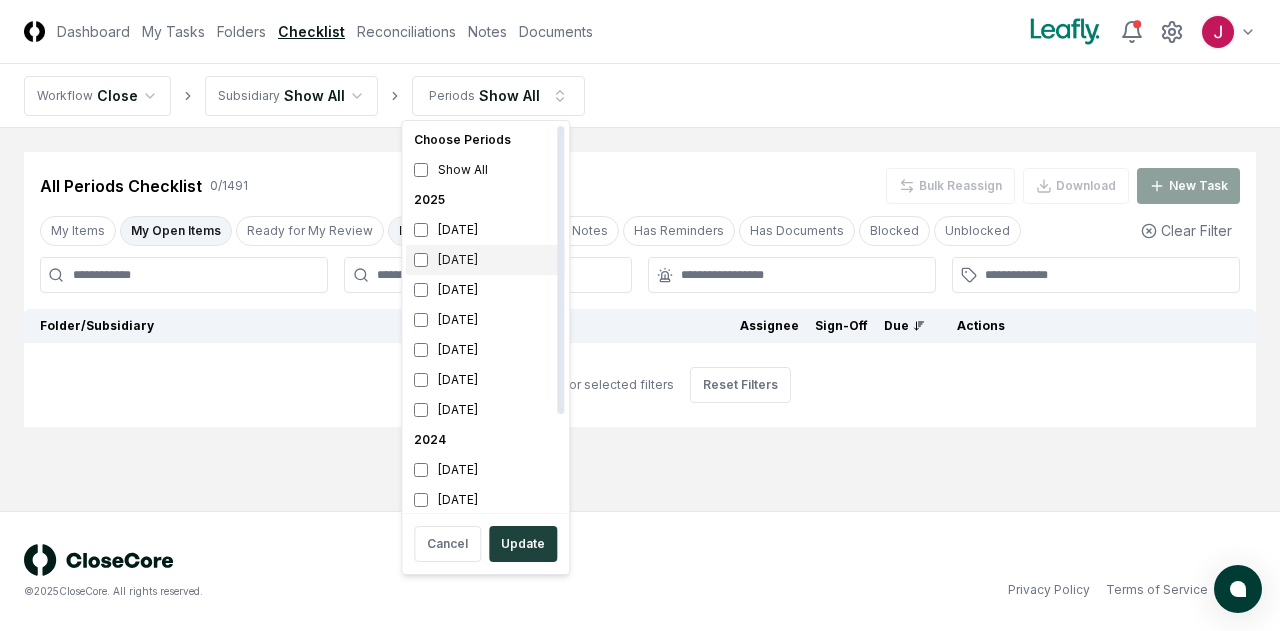 click on "[DATE]" at bounding box center (485, 260) 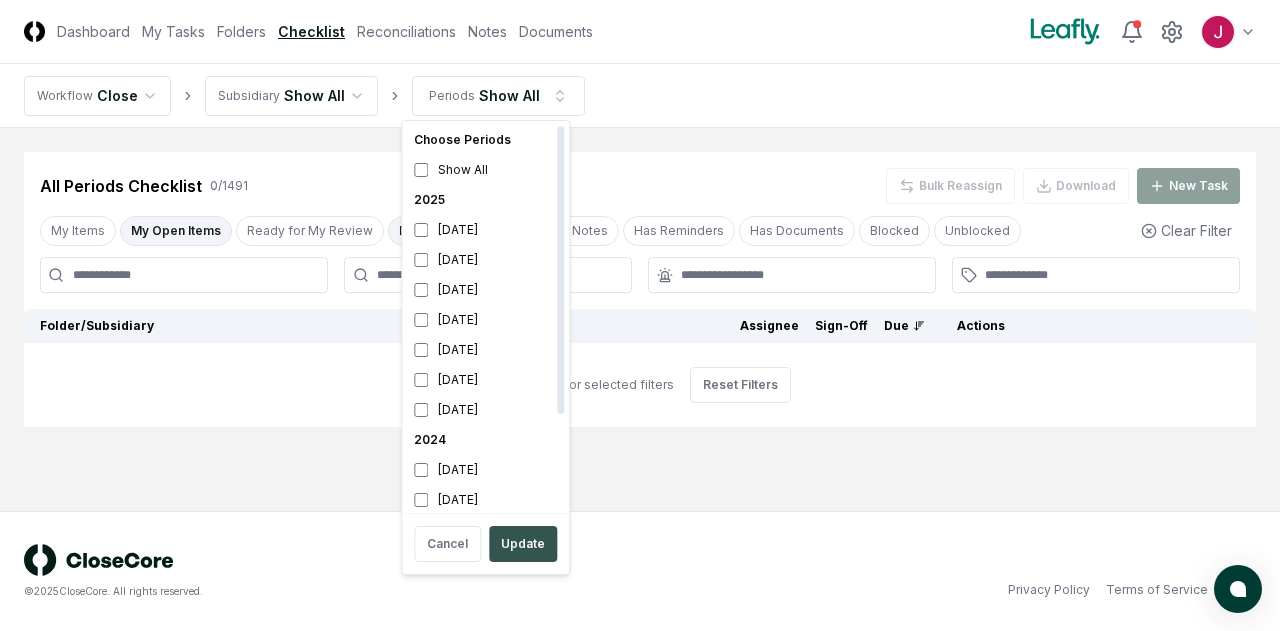 click on "Update" at bounding box center [523, 544] 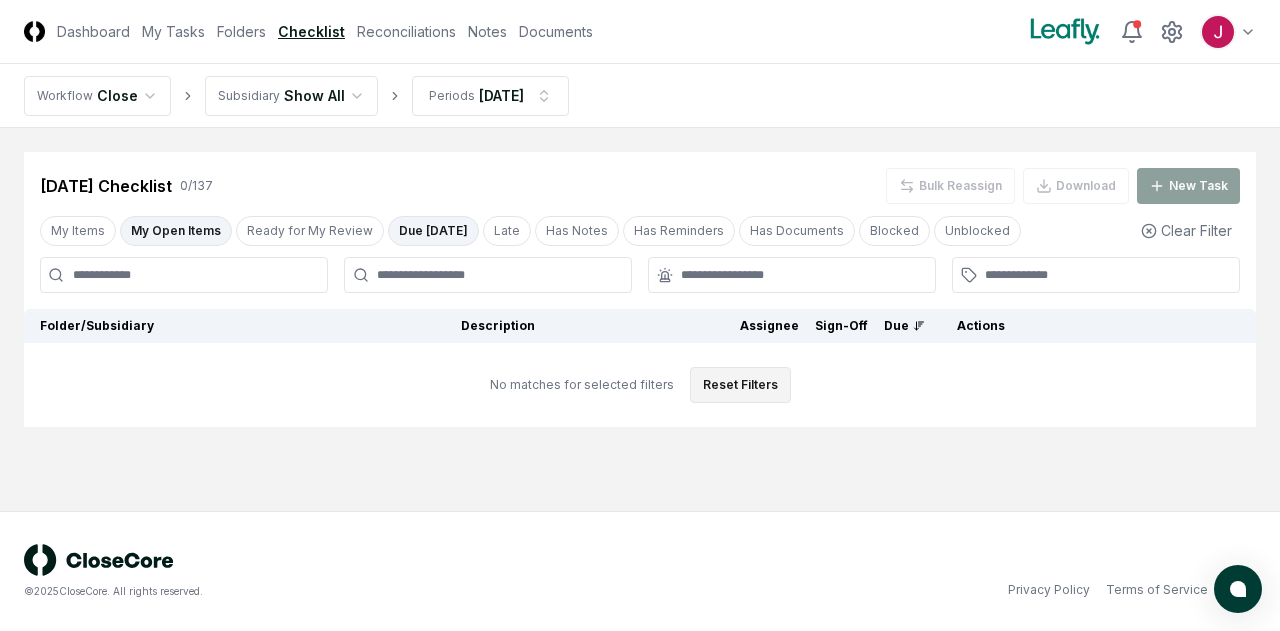 click on "Reset Filters" at bounding box center (740, 385) 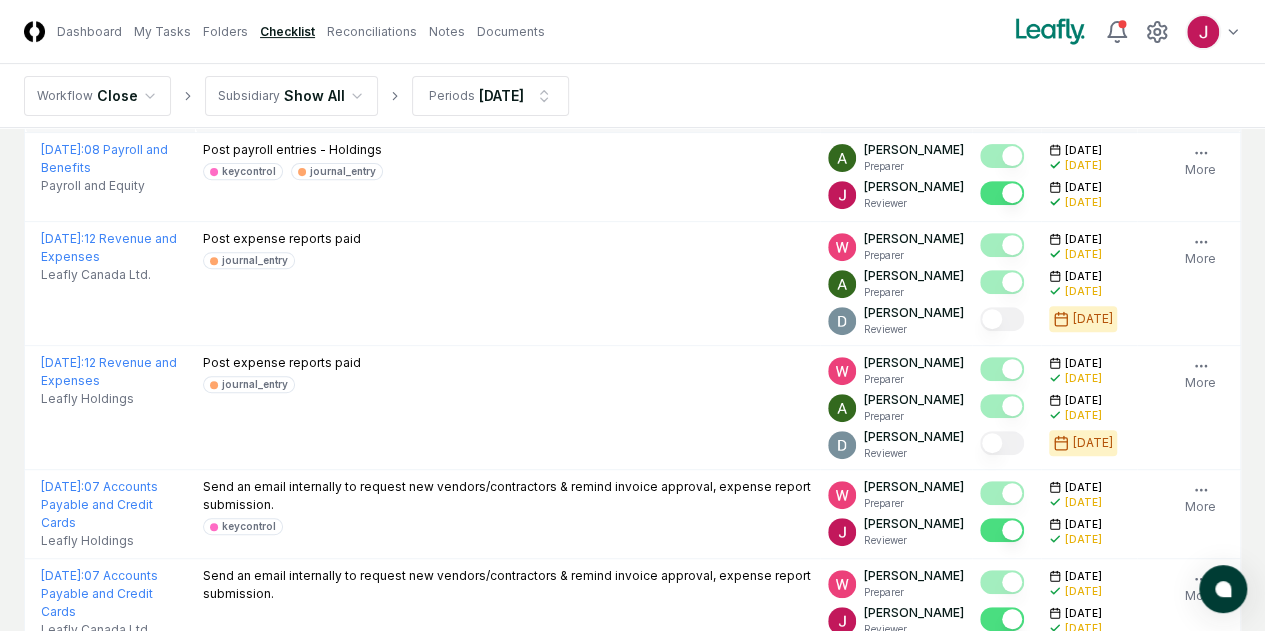 scroll, scrollTop: 0, scrollLeft: 0, axis: both 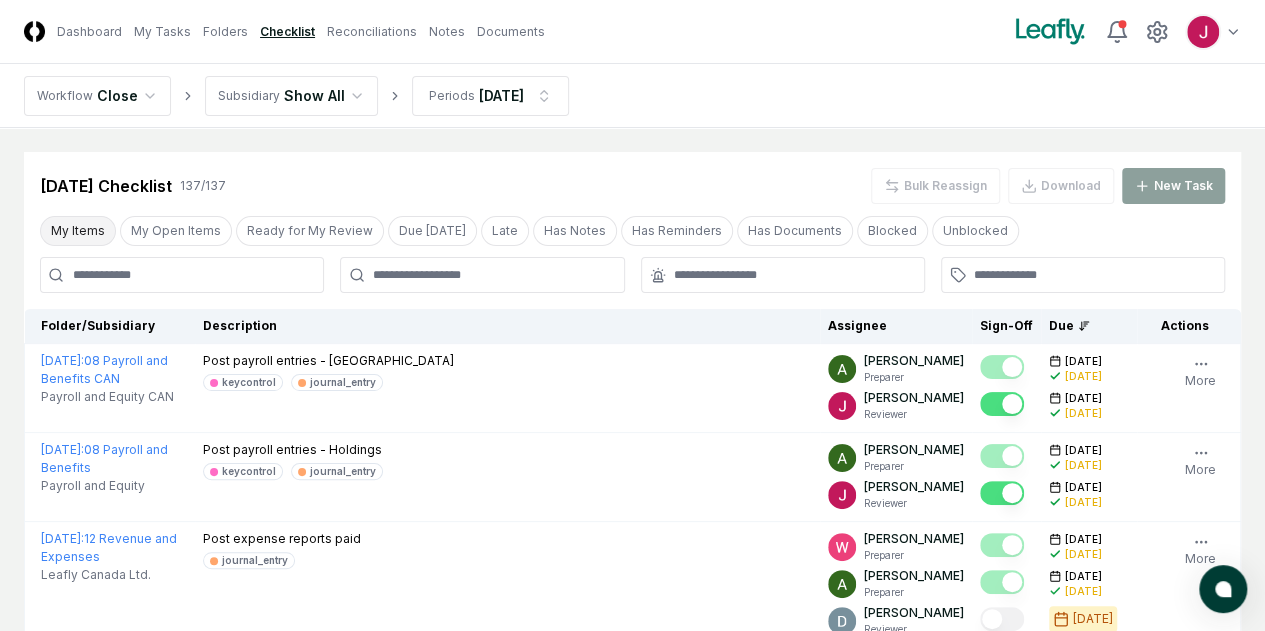 click on "My Items" at bounding box center (78, 231) 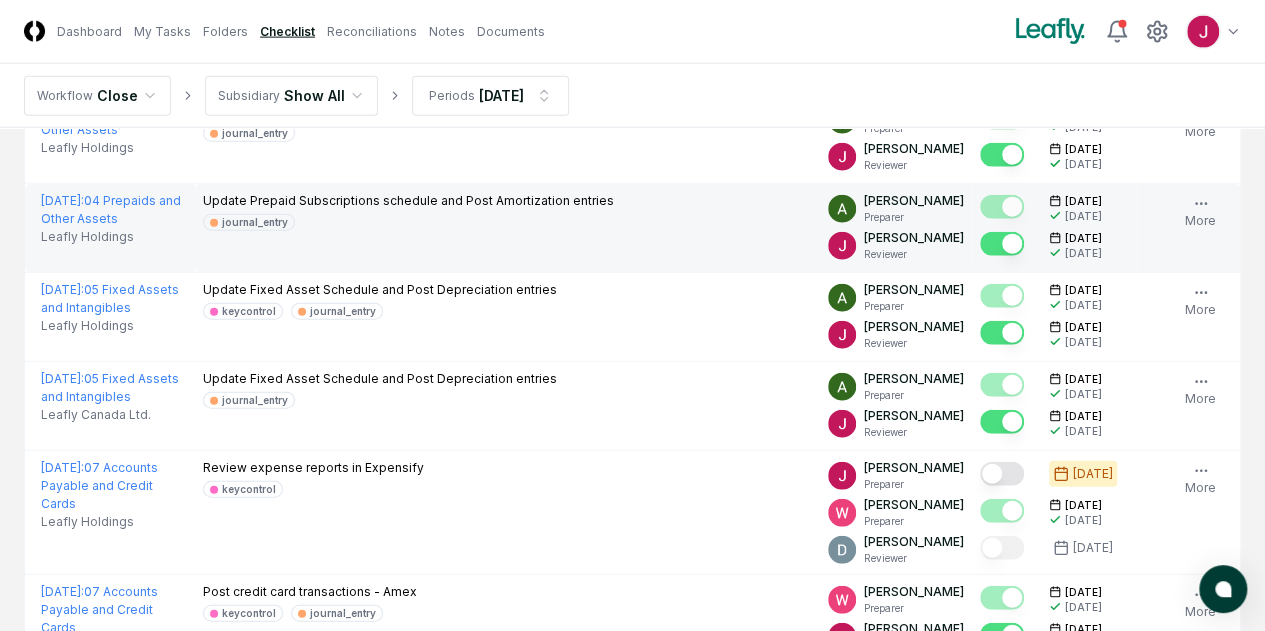 scroll, scrollTop: 2400, scrollLeft: 0, axis: vertical 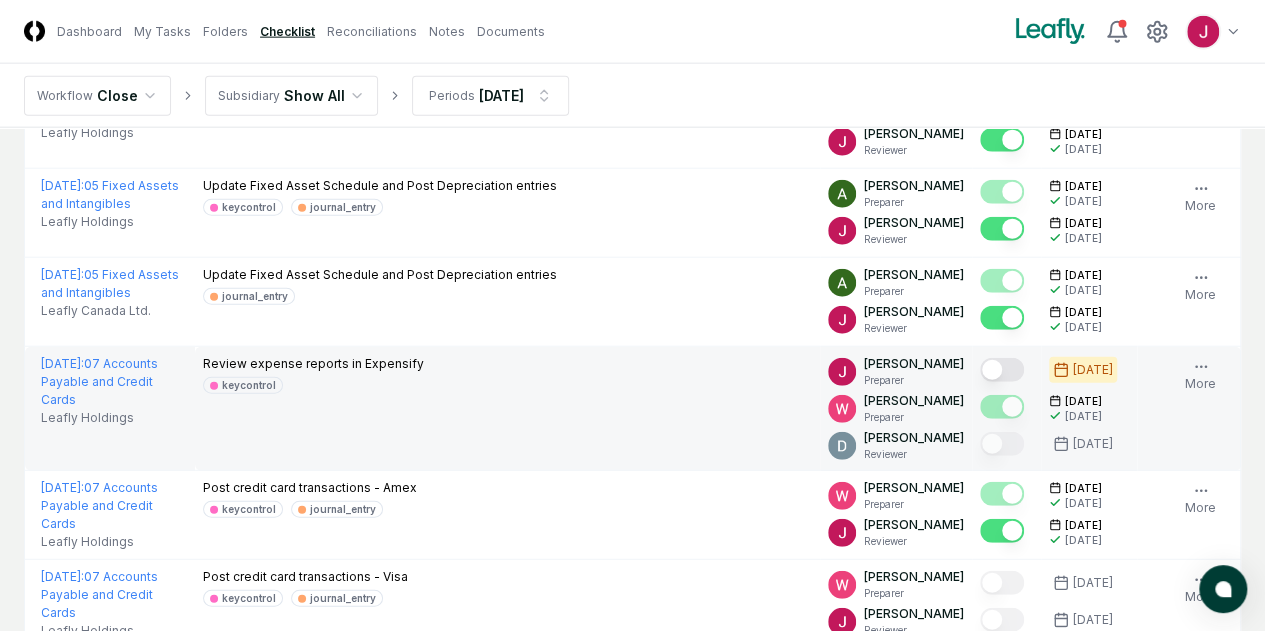 click at bounding box center (1002, 370) 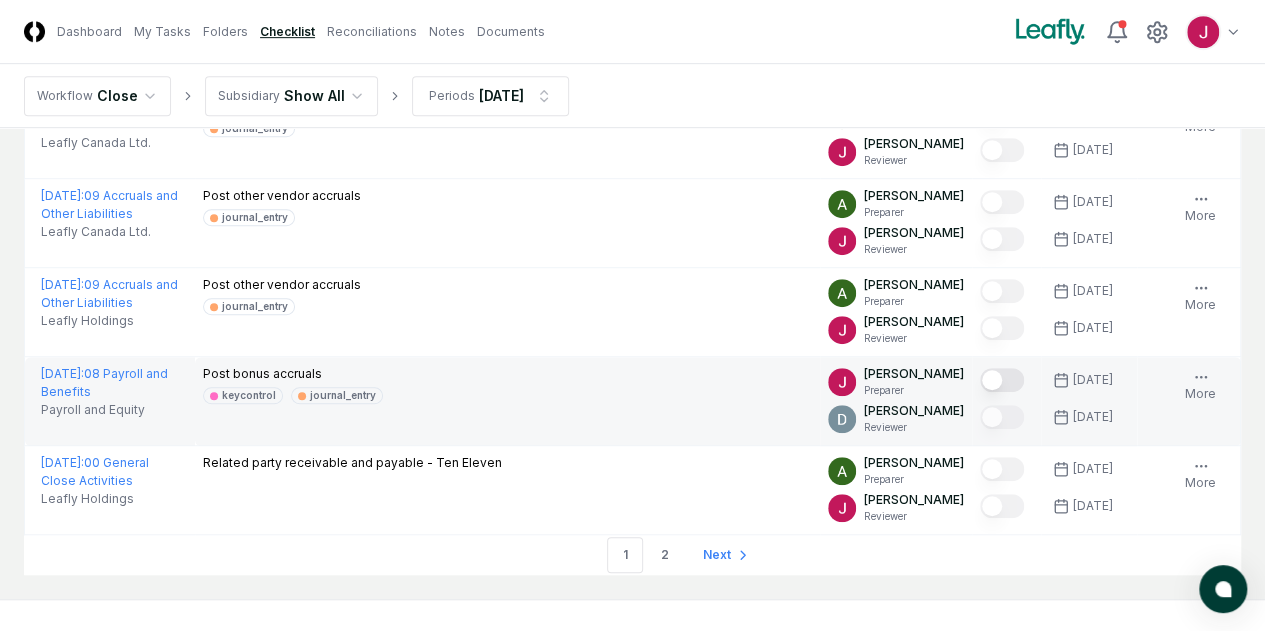 scroll, scrollTop: 4364, scrollLeft: 0, axis: vertical 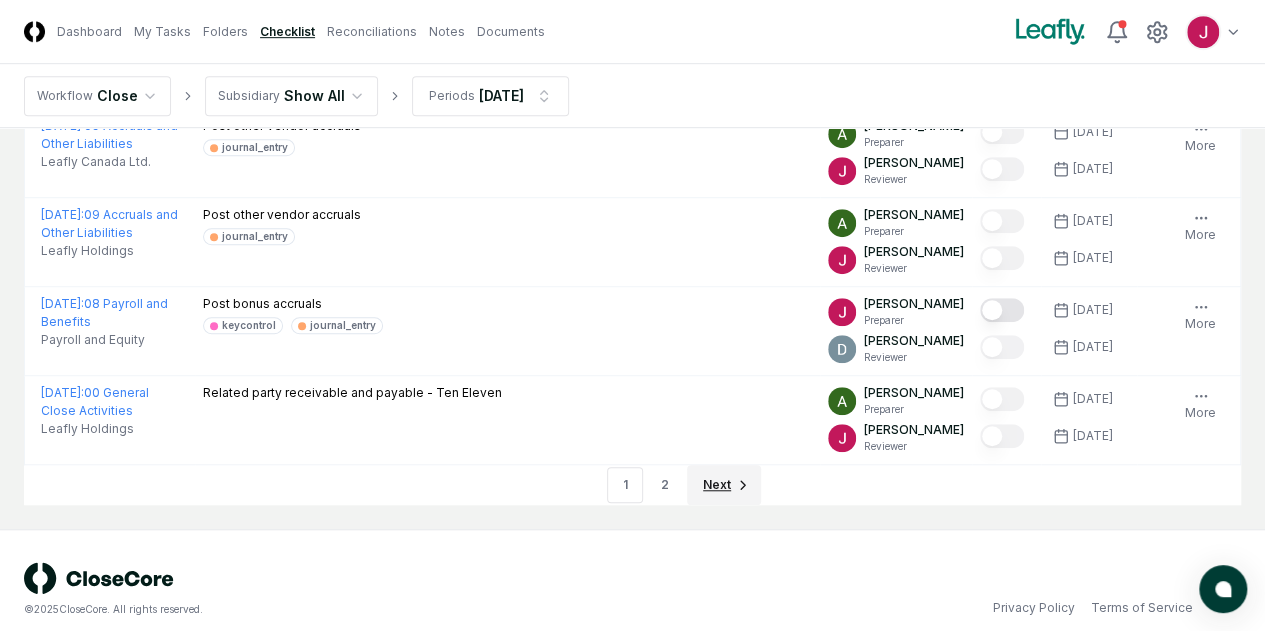 click on "Next" at bounding box center [717, 485] 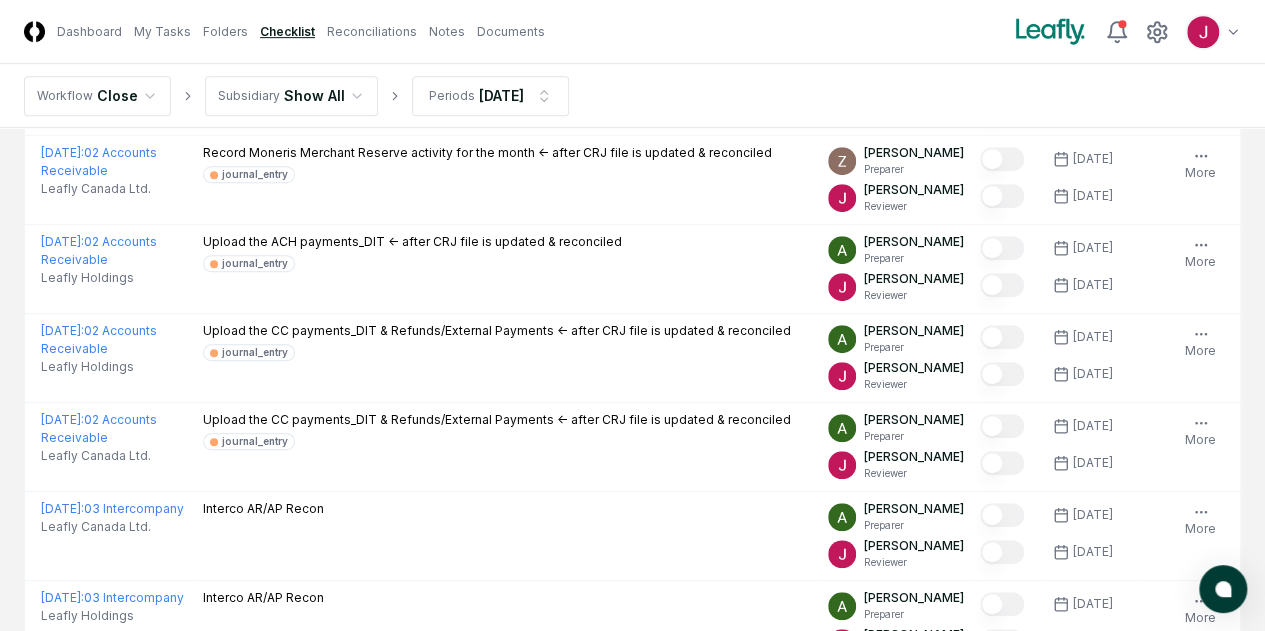 scroll, scrollTop: 0, scrollLeft: 0, axis: both 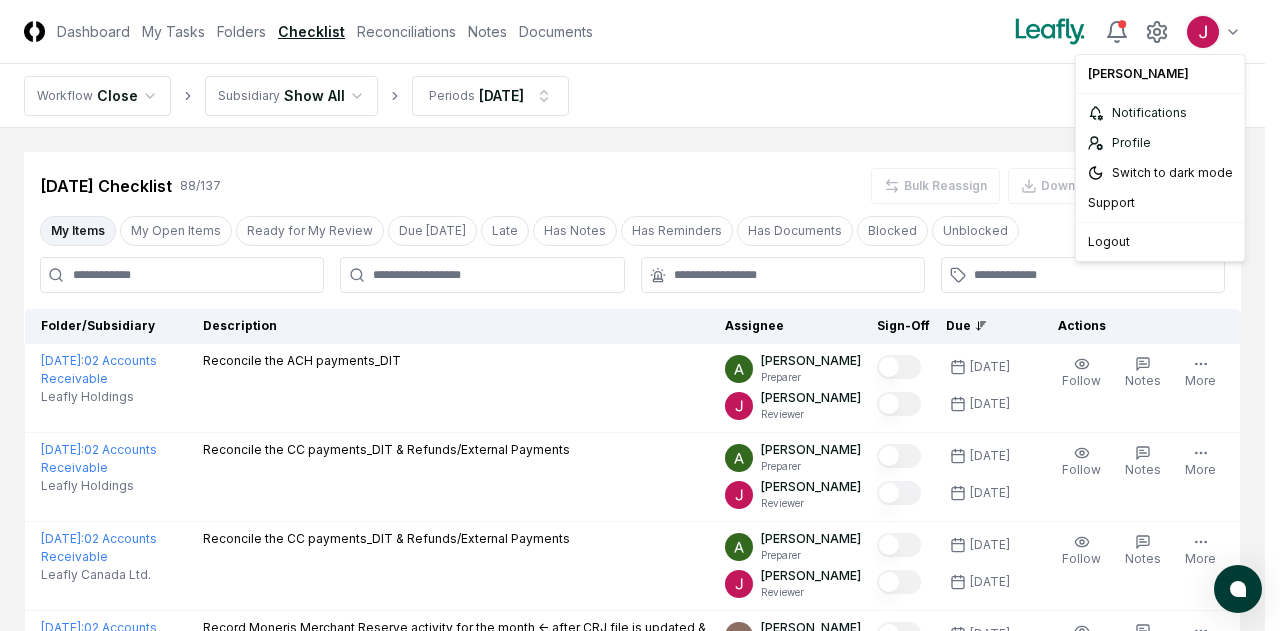 click on "CloseCore Dashboard My Tasks Folders Checklist Reconciliations Notes Documents Toggle navigation menu   Toggle user menu Workflow Close Subsidiary Show All Periods Jun 2025 Cancel Reassign Jun 2025 Checklist 88 / 137 Bulk Reassign Download New   Task My Items My Open Items Ready for My Review Due Today Late Has Notes Has Reminders Has Documents Blocked Unblocked Clear Filter Folder/Subsidiary Description Assignee Sign-Off   Due Actions June 2025 :  02 Accounts Receivable Leafly Holdings Reconcile the ACH payments_DIT Annie Khederlarian Preparer John Falbo Reviewer 7/11/2025 7/14/2025 Order Follow Notes Upload Reminder Duplicate Edit Task More June 2025 :  02 Accounts Receivable Leafly Holdings Reconcile the CC payments_DIT & Refunds/External Payments Annie Khederlarian Preparer John Falbo Reviewer 7/11/2025 7/14/2025 Order Follow Notes Upload Reminder Duplicate Edit Task More June 2025 :  02 Accounts Receivable Leafly Canada Ltd. Reconcile the CC payments_DIT & Refunds/External Payments Annie Khederlarian" at bounding box center (640, 2060) 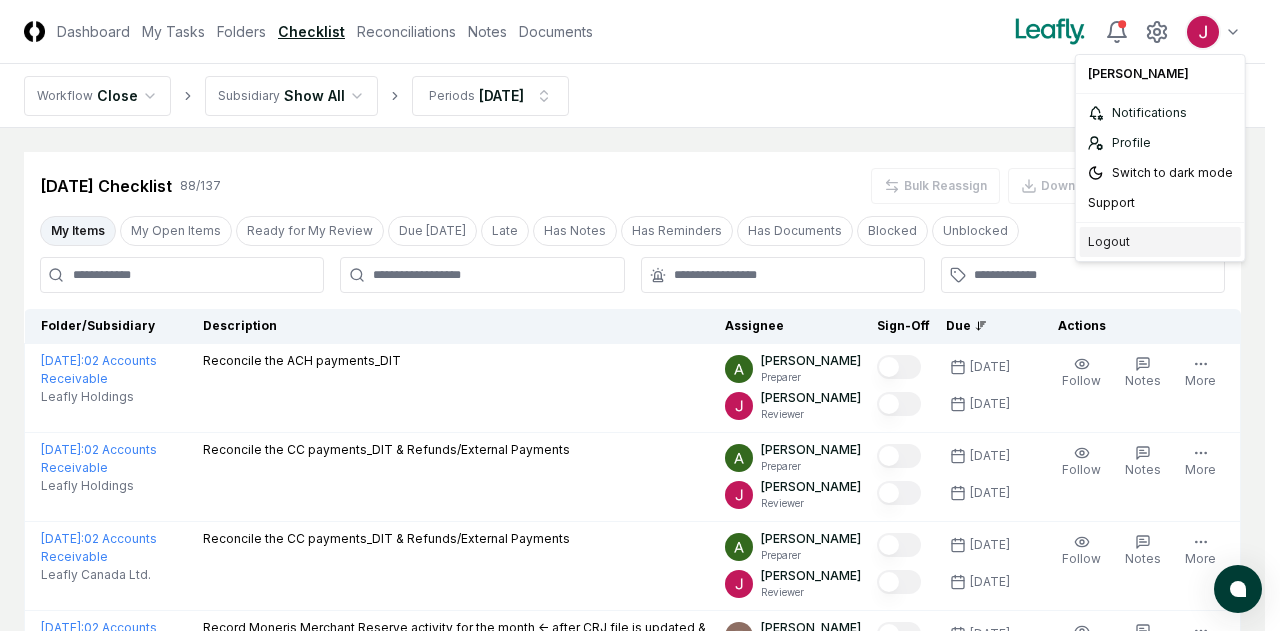 click on "Logout" at bounding box center [1160, 242] 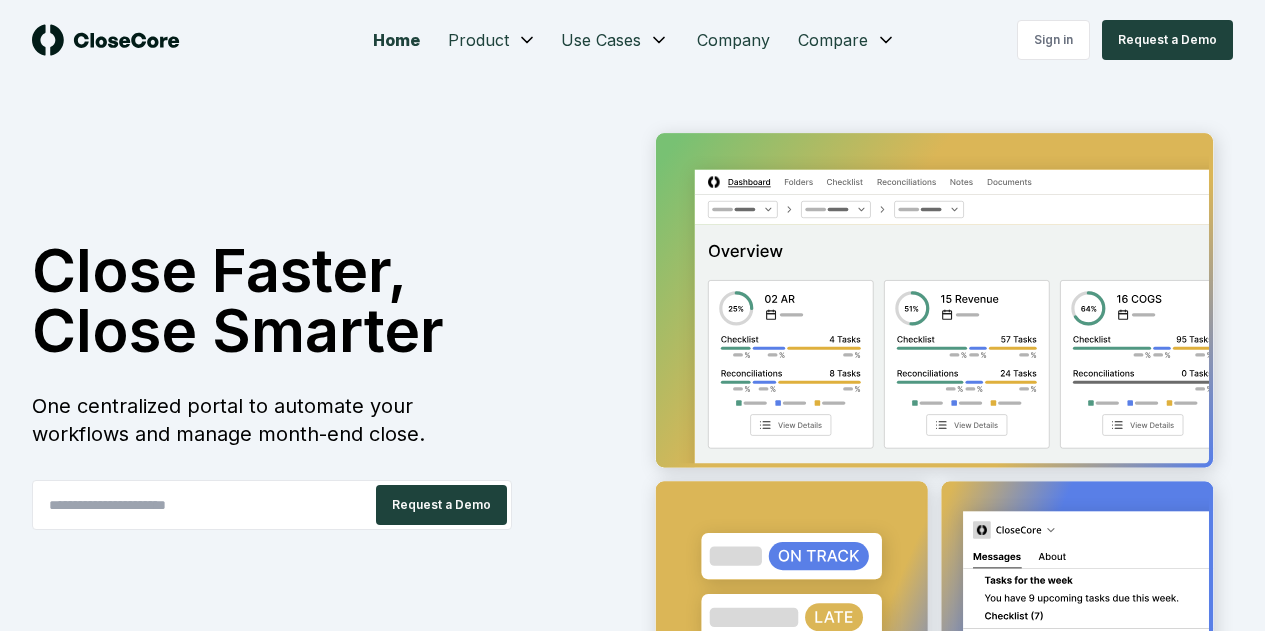 scroll, scrollTop: 0, scrollLeft: 0, axis: both 